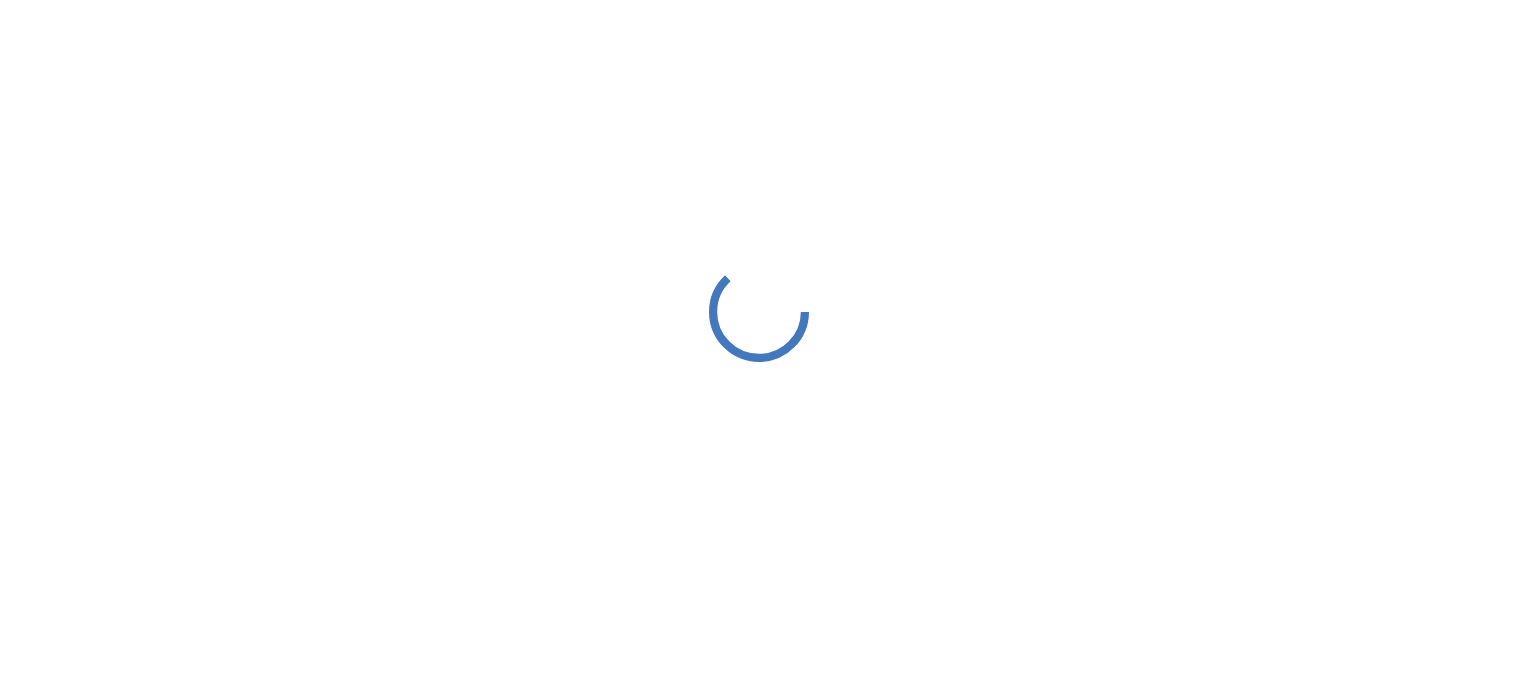 scroll, scrollTop: 0, scrollLeft: 0, axis: both 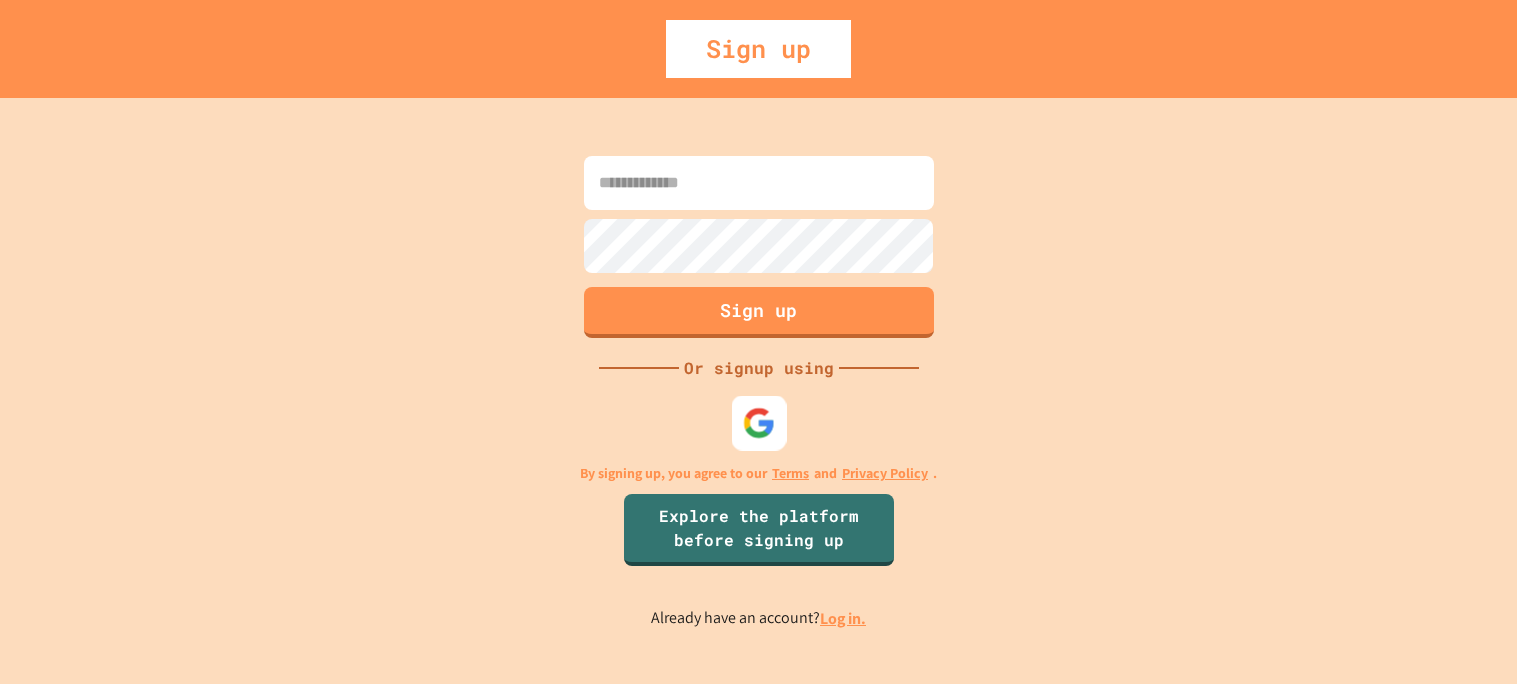 click at bounding box center [758, 422] 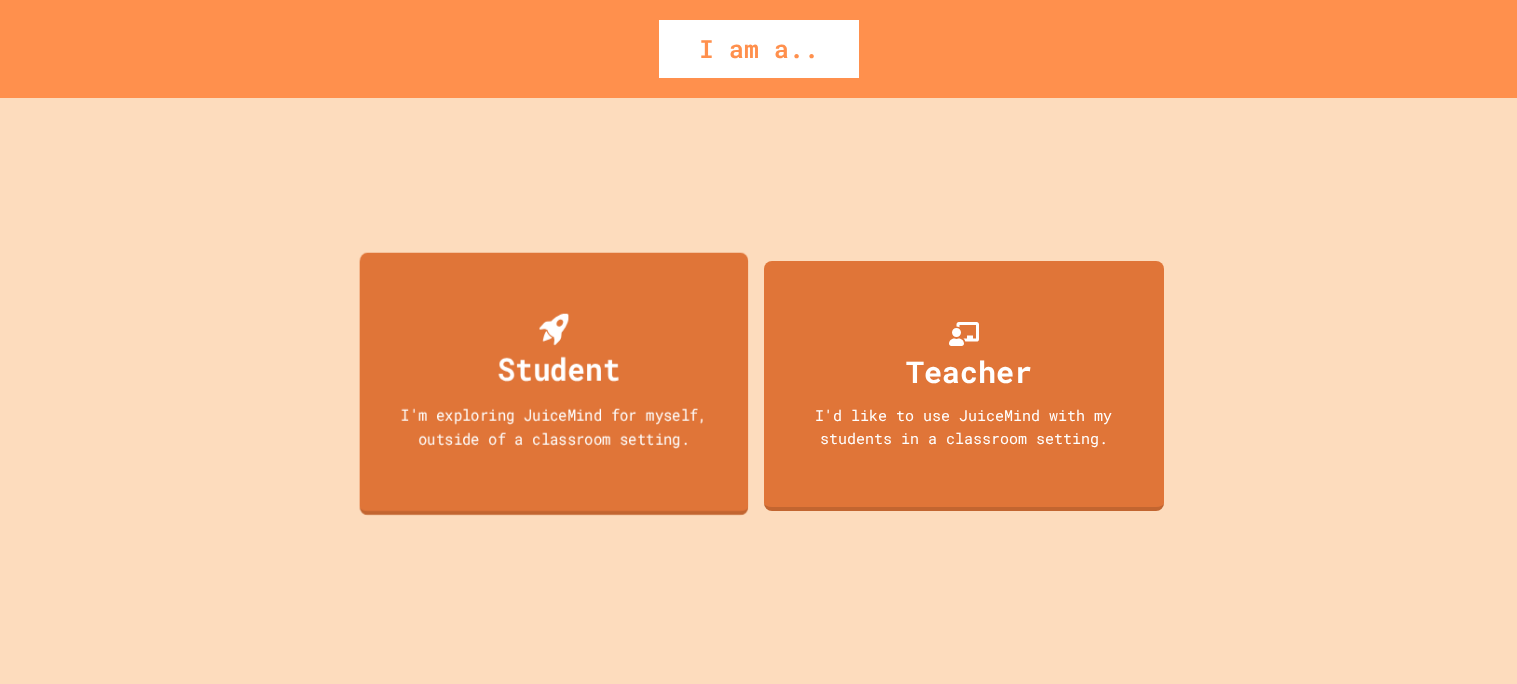click on "I'm exploring JuiceMind for myself, outside of a classroom setting." at bounding box center [554, 426] 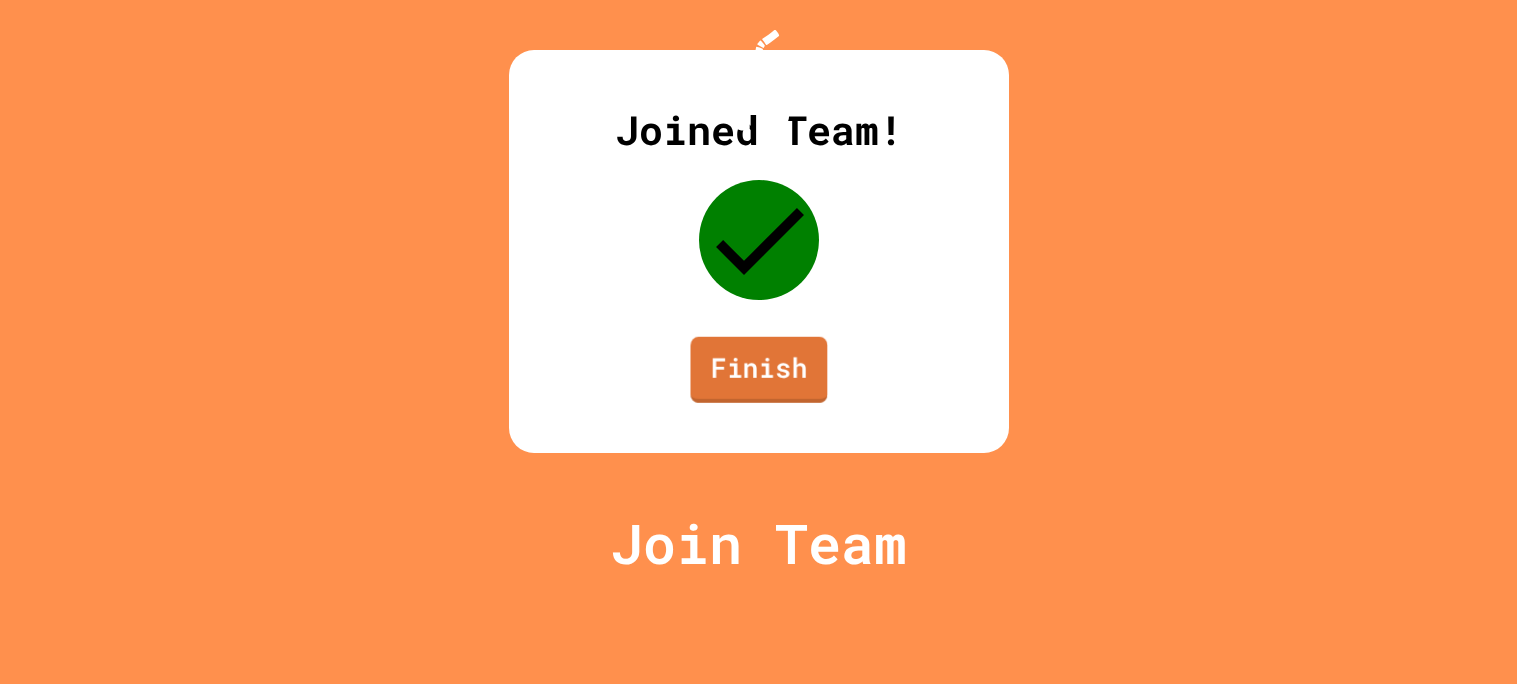 click on "Finish" at bounding box center [758, 370] 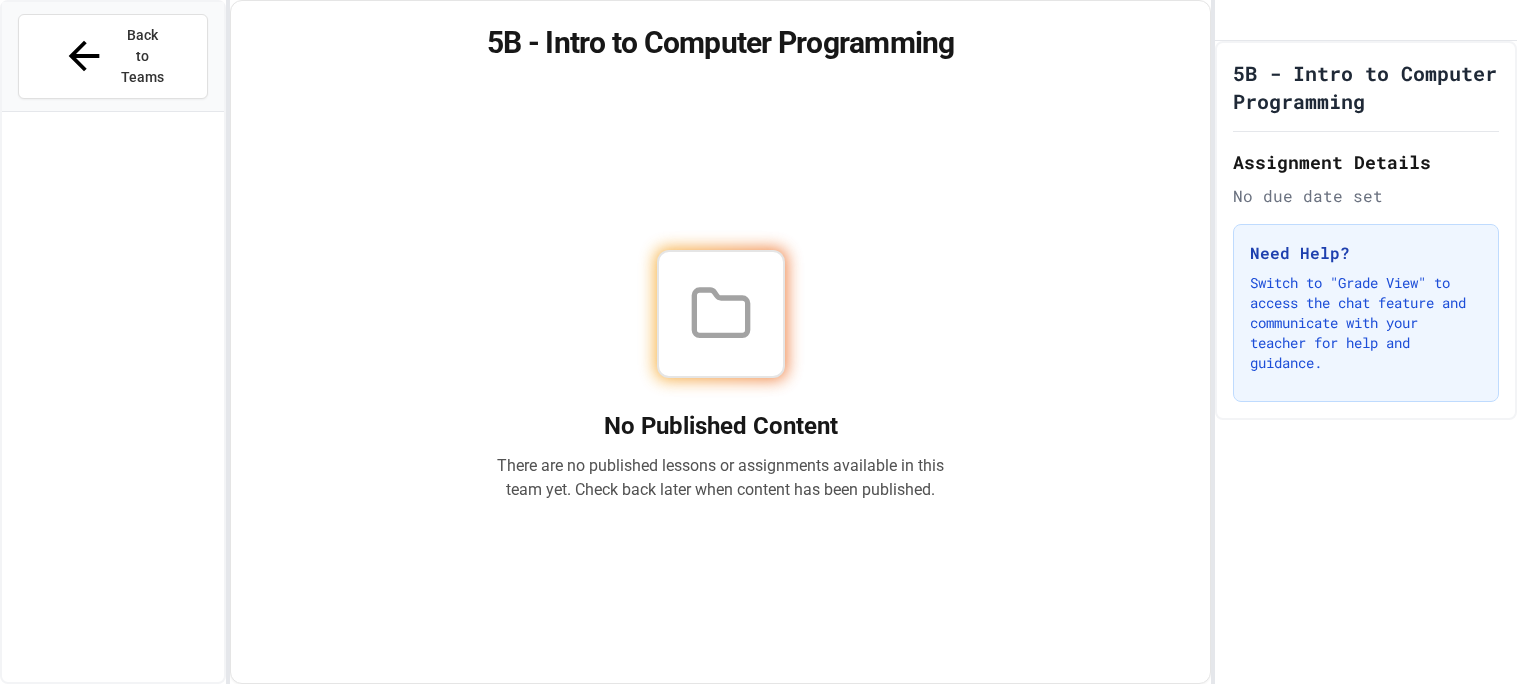 click on "Back to Teams" at bounding box center [113, 56] 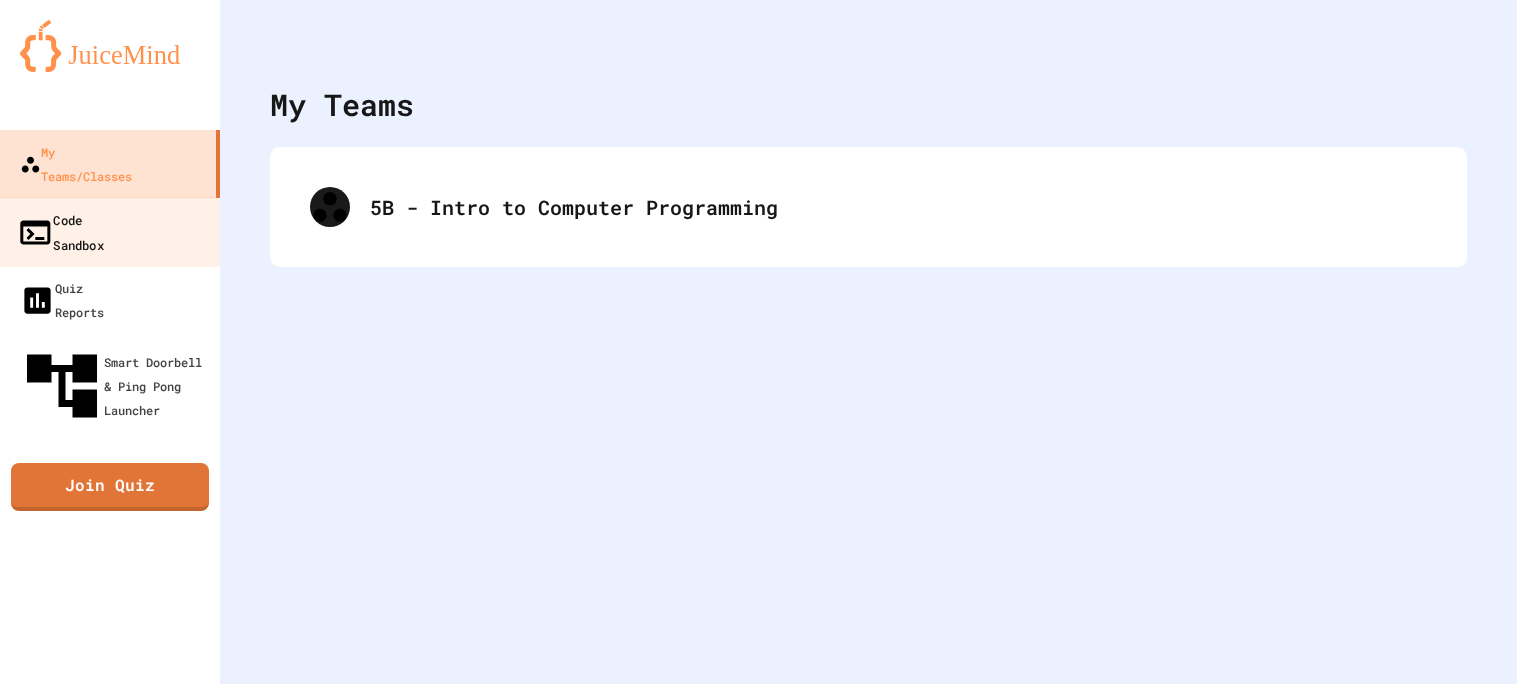 click on "Code Sandbox" at bounding box center (60, 231) 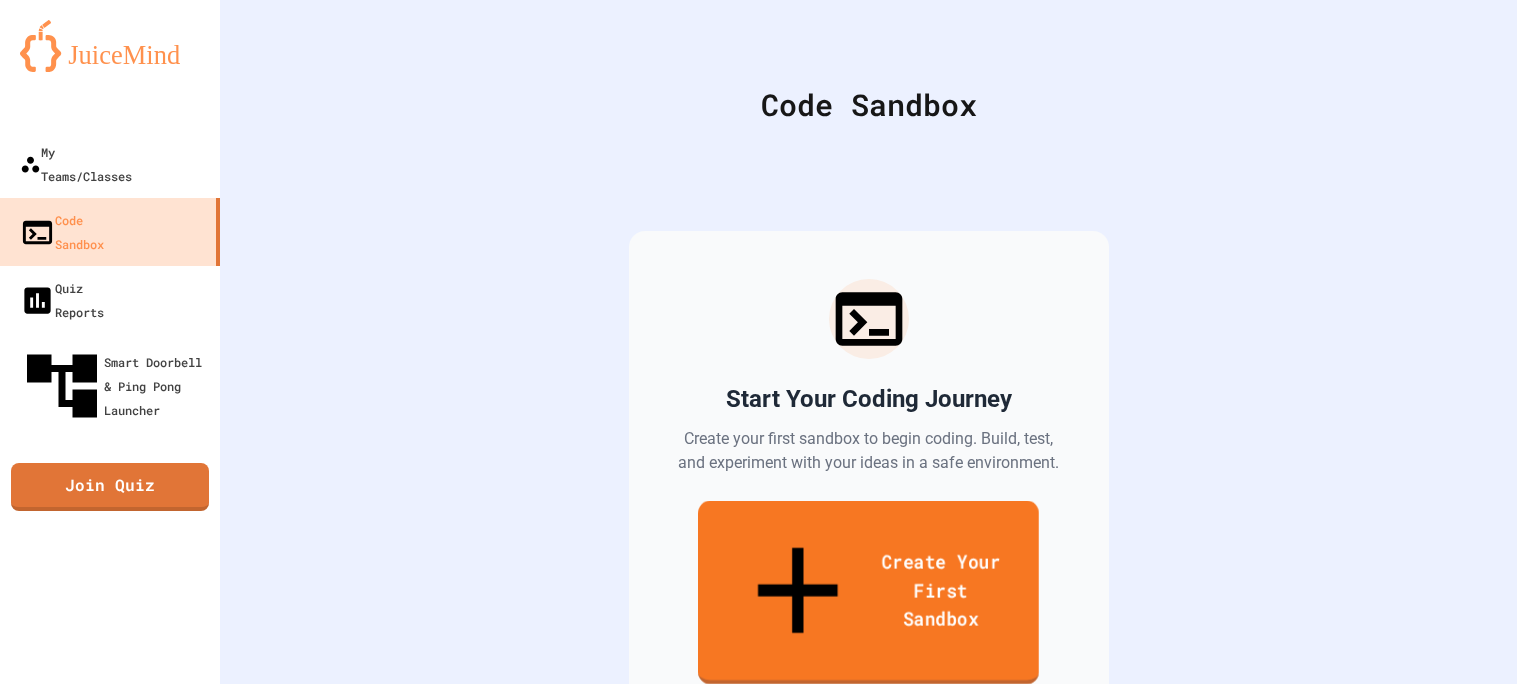 click on "Create Your First Sandbox" at bounding box center [868, 593] 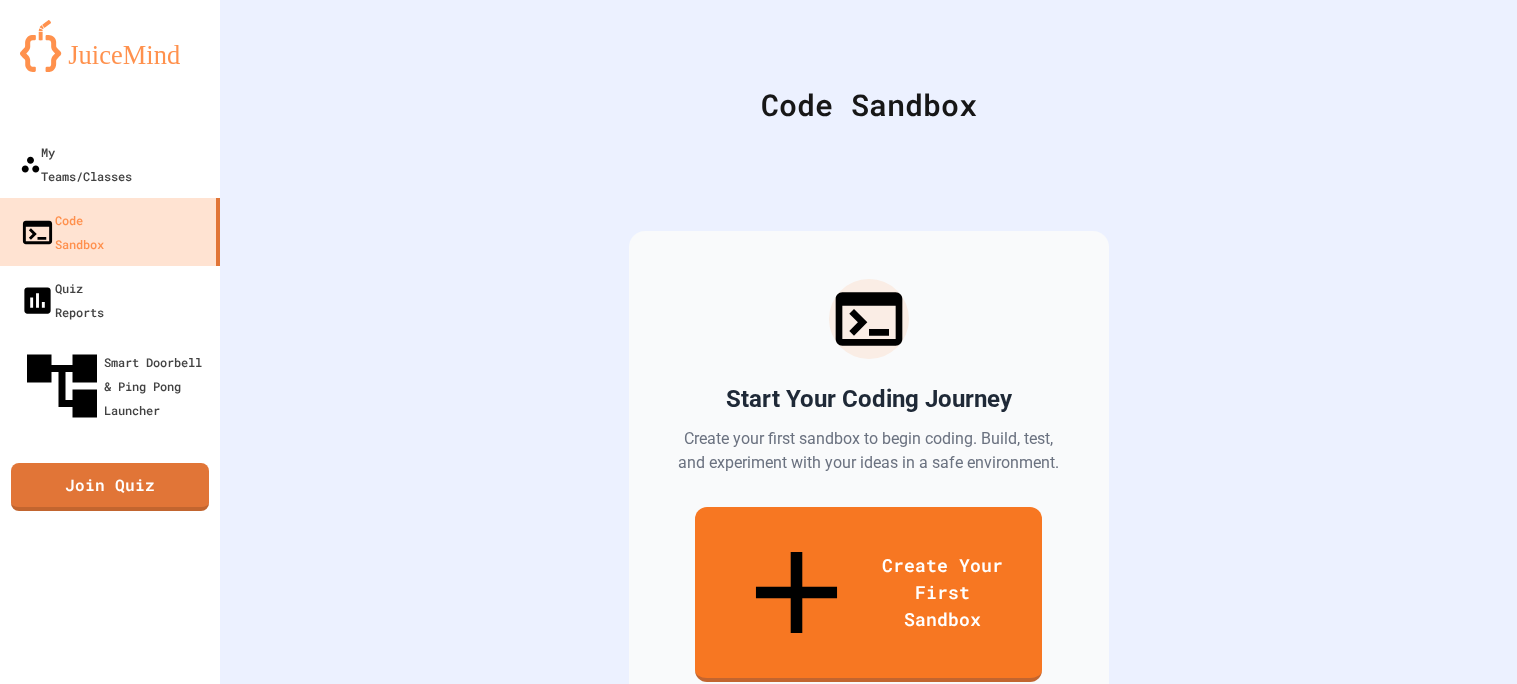 click at bounding box center (759, 781) 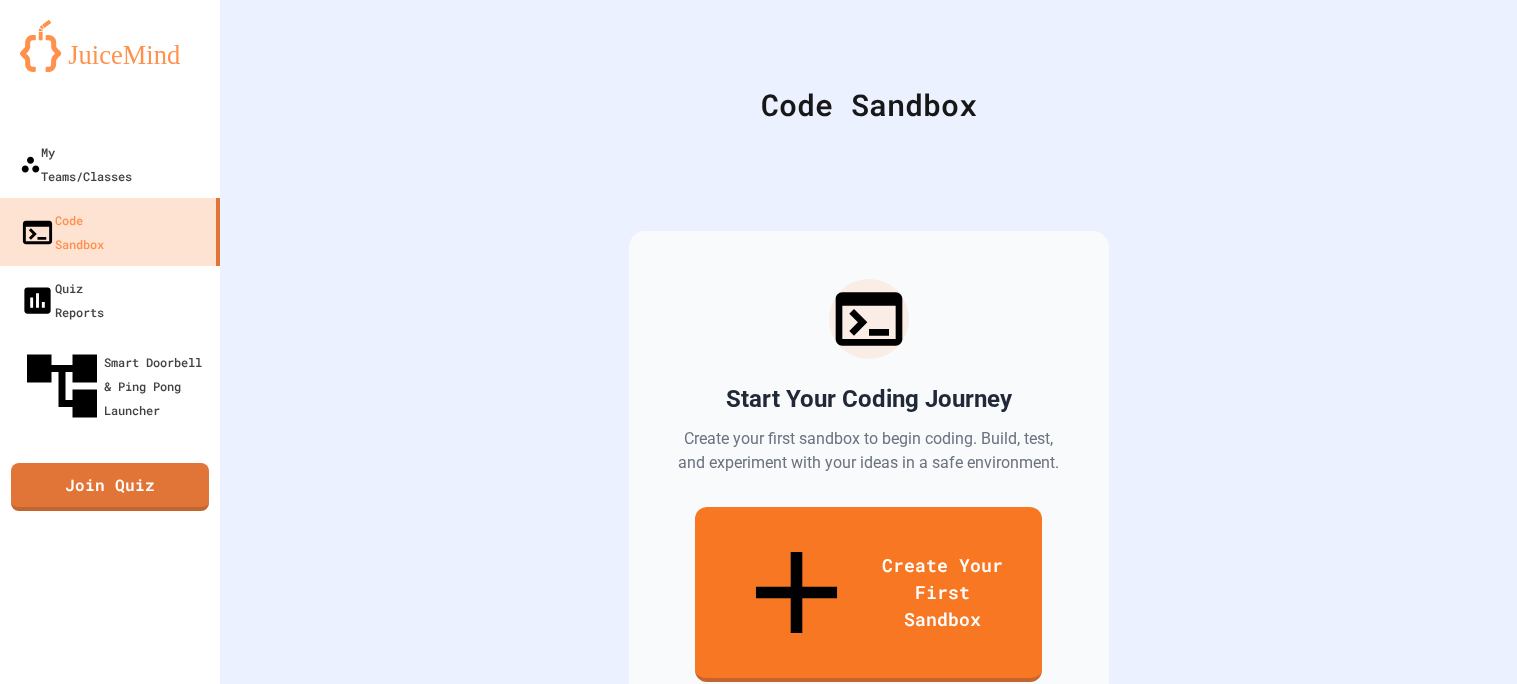 type on "****" 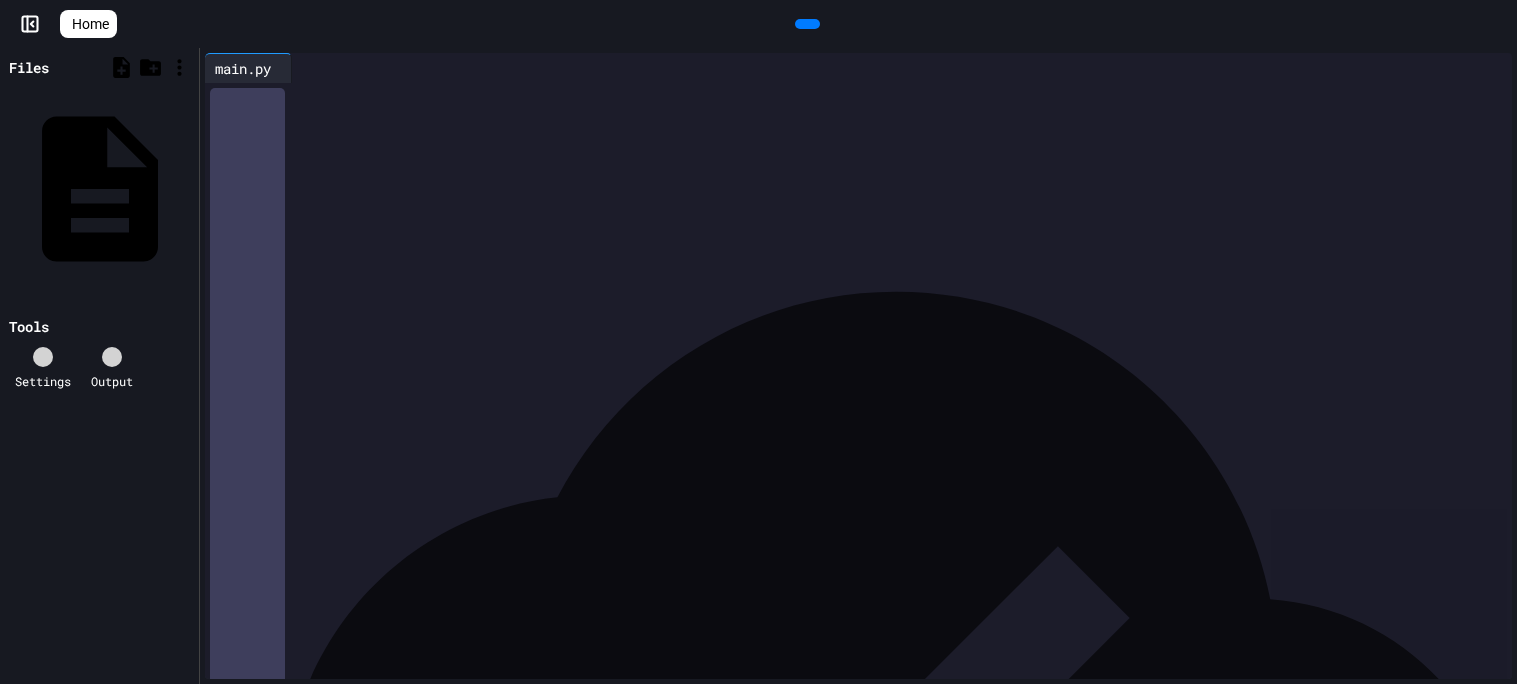 click at bounding box center (872, 97) 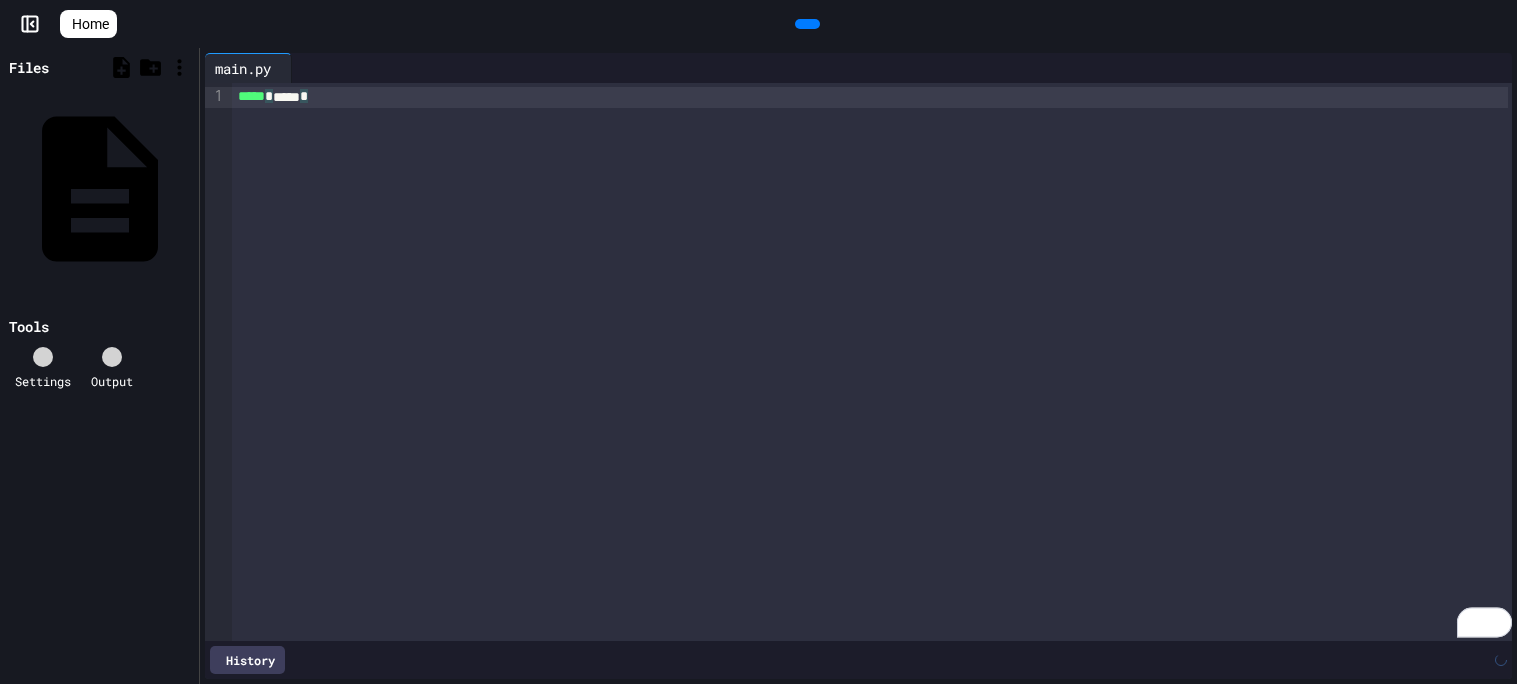 click 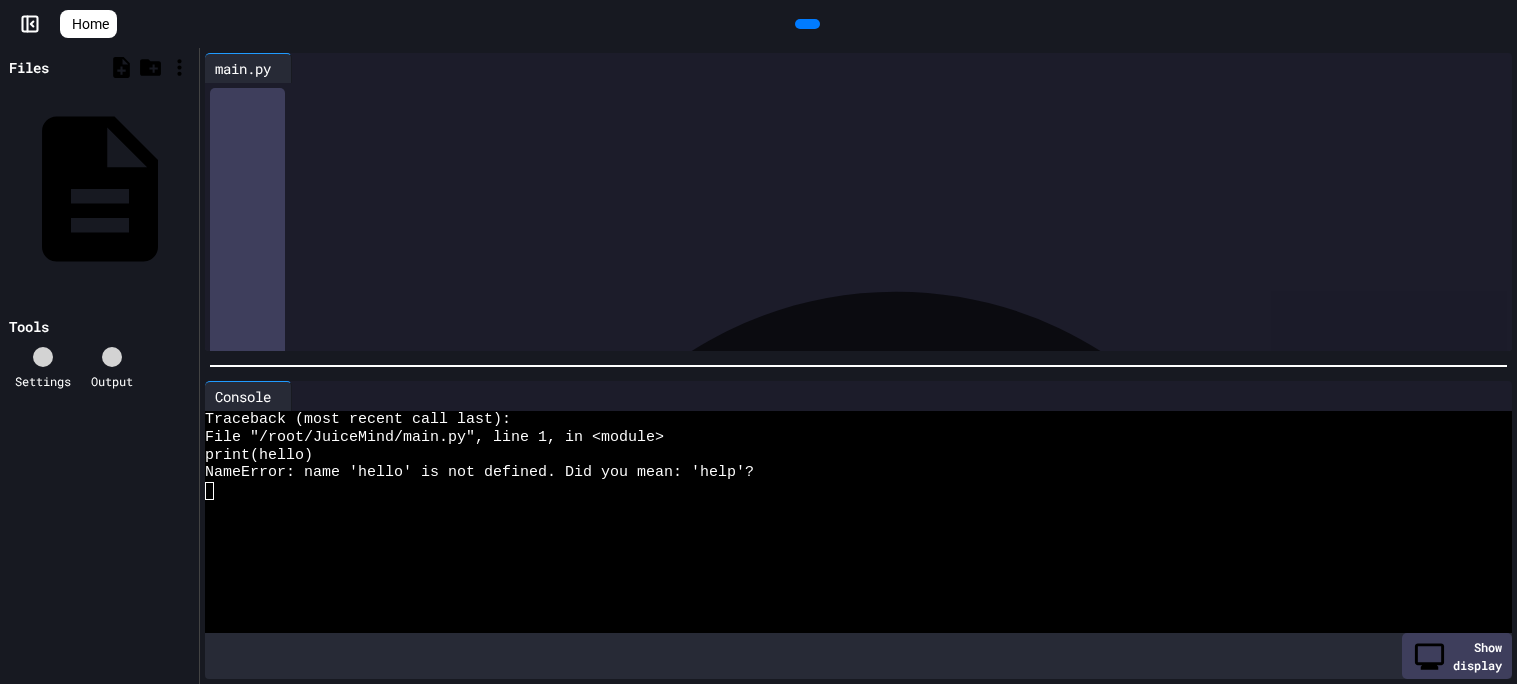 click on "***** * ***** *" at bounding box center (870, 97) 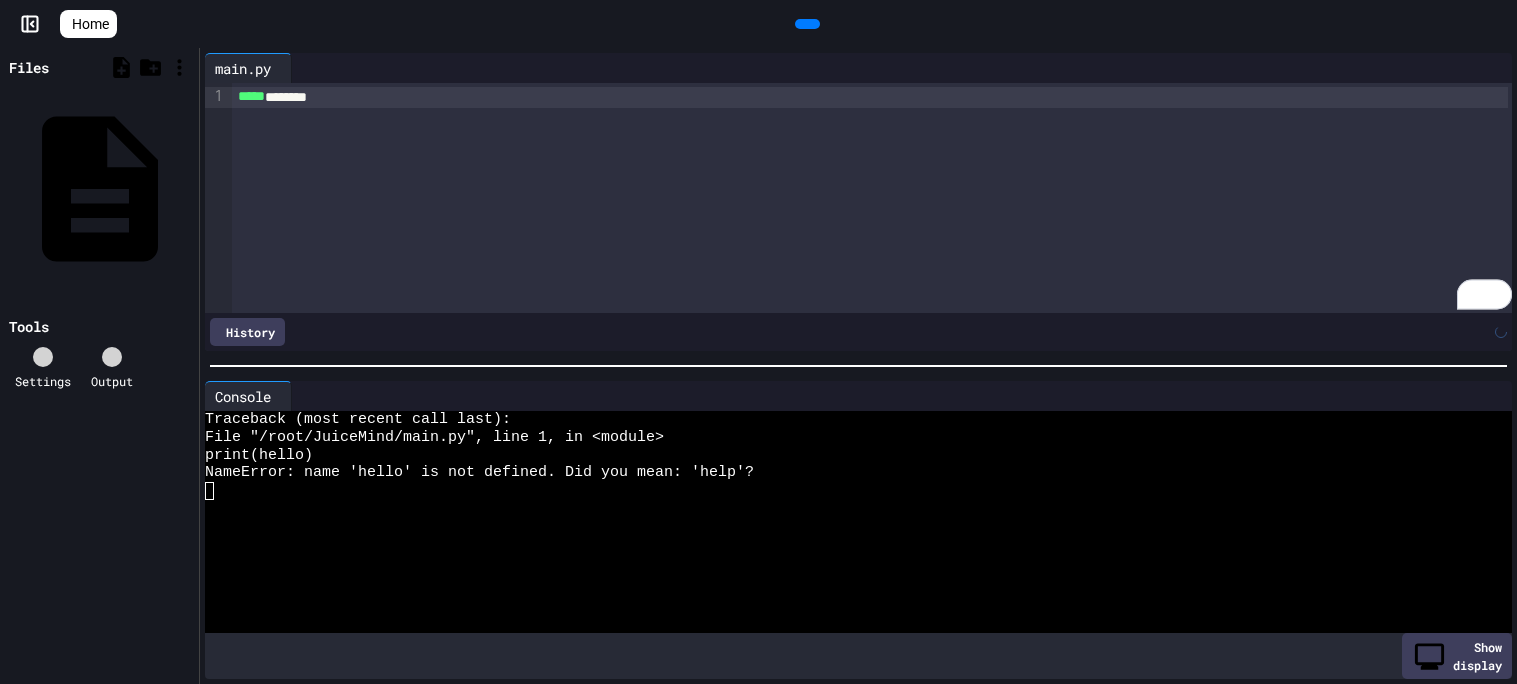 click 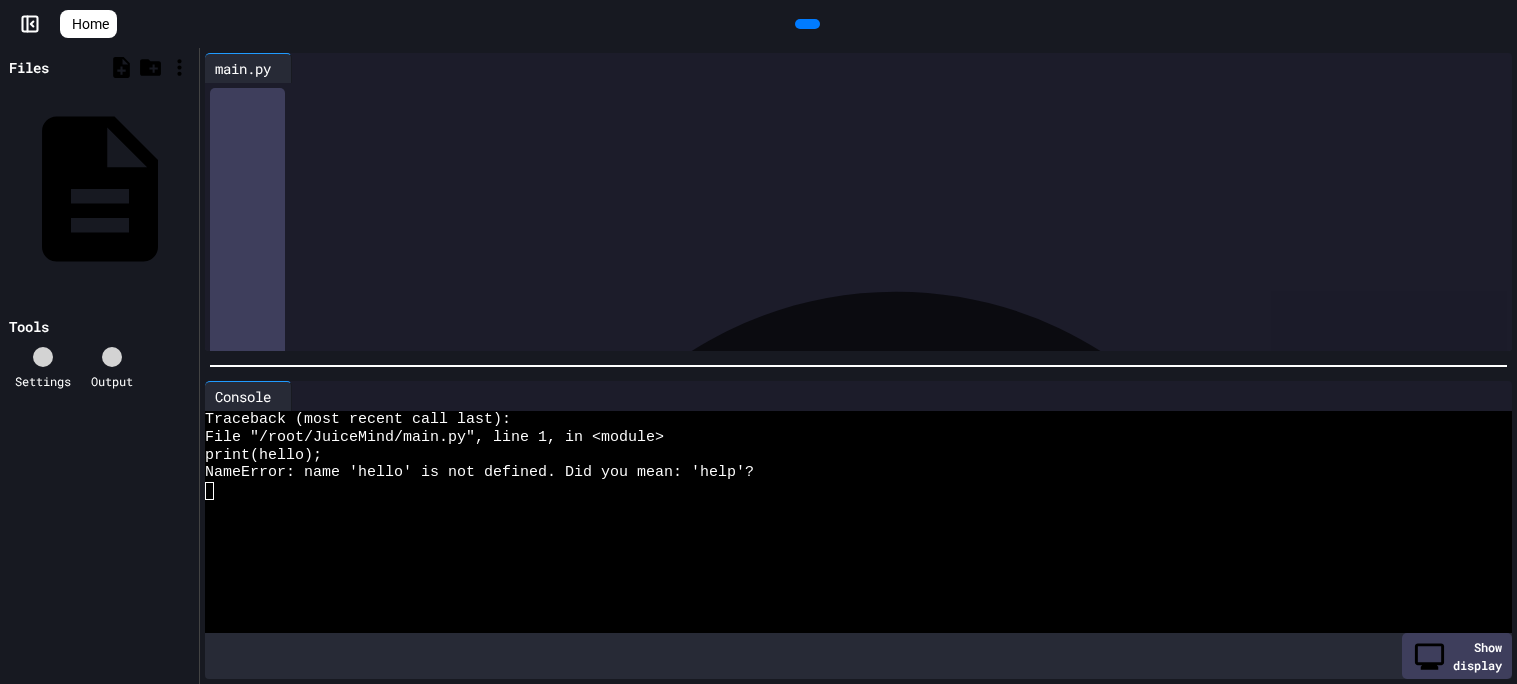 click 